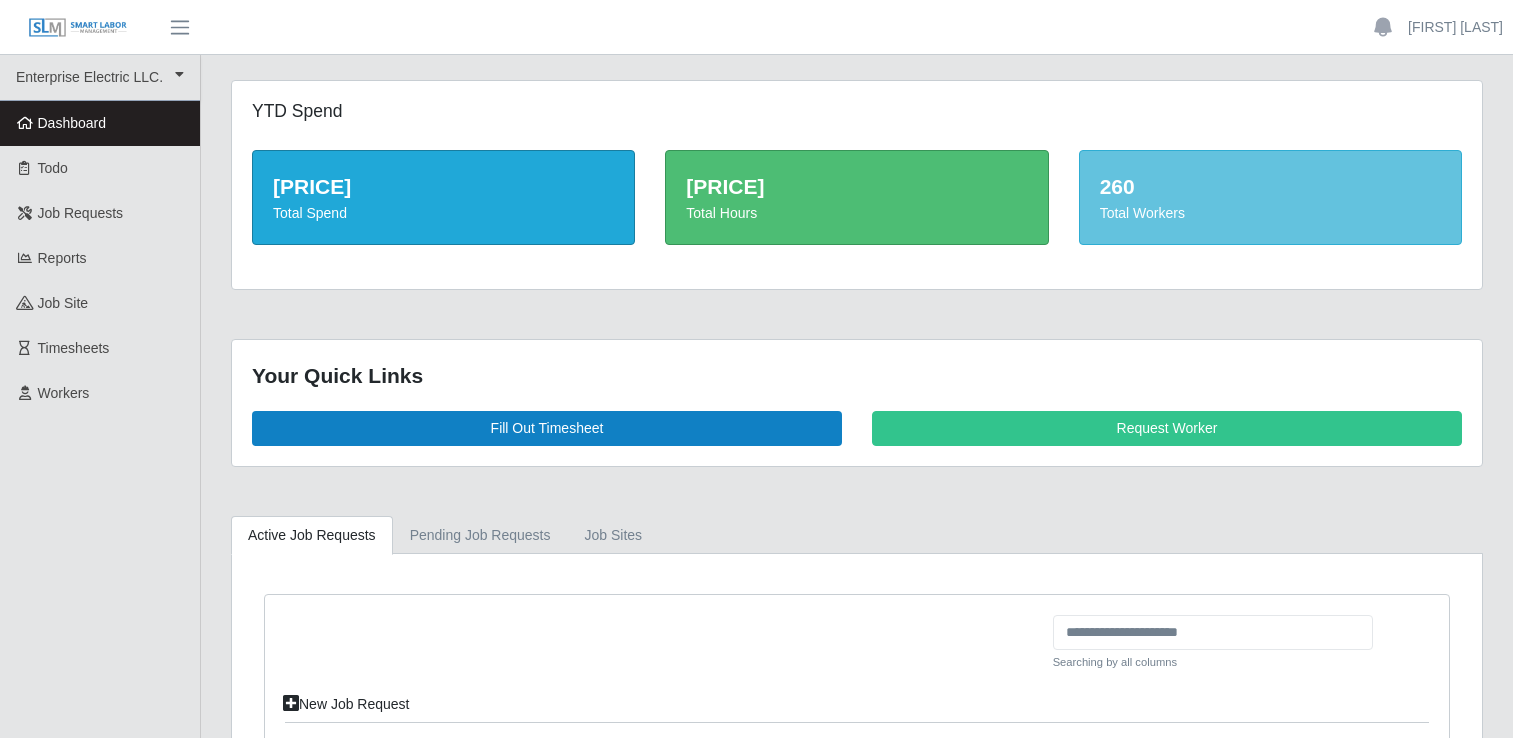 scroll, scrollTop: 0, scrollLeft: 0, axis: both 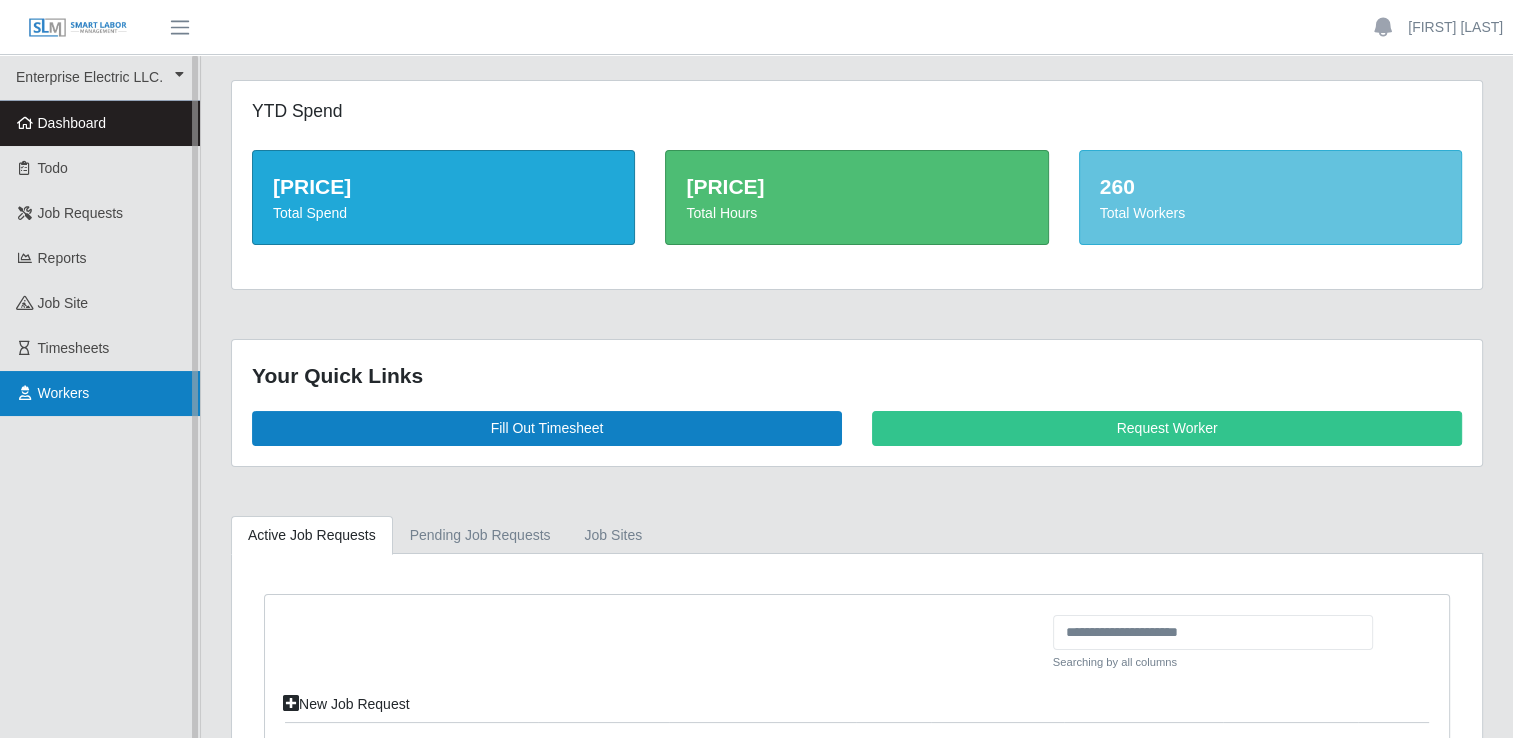 click on "Workers" at bounding box center (64, 393) 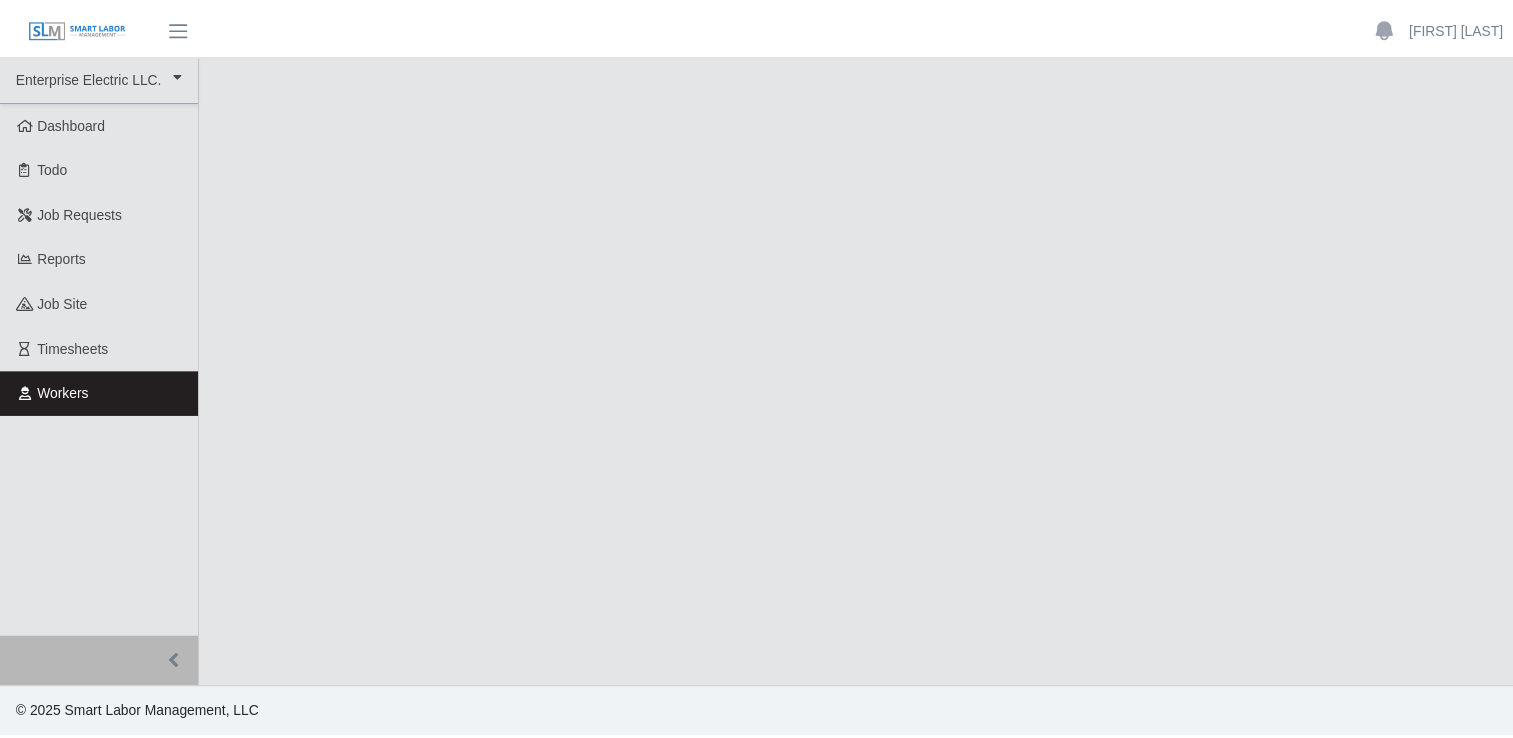 scroll, scrollTop: 0, scrollLeft: 0, axis: both 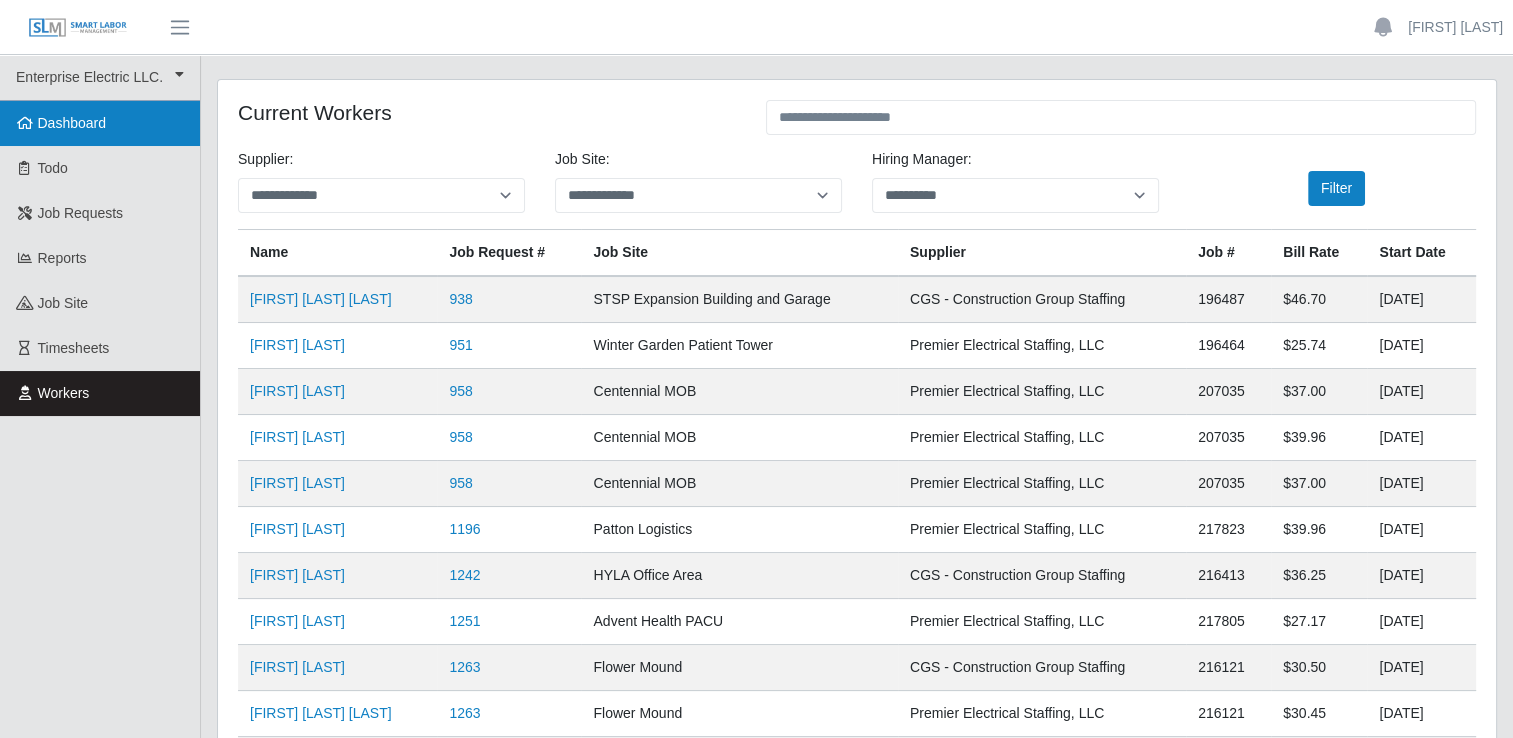 click on "Dashboard" at bounding box center (72, 123) 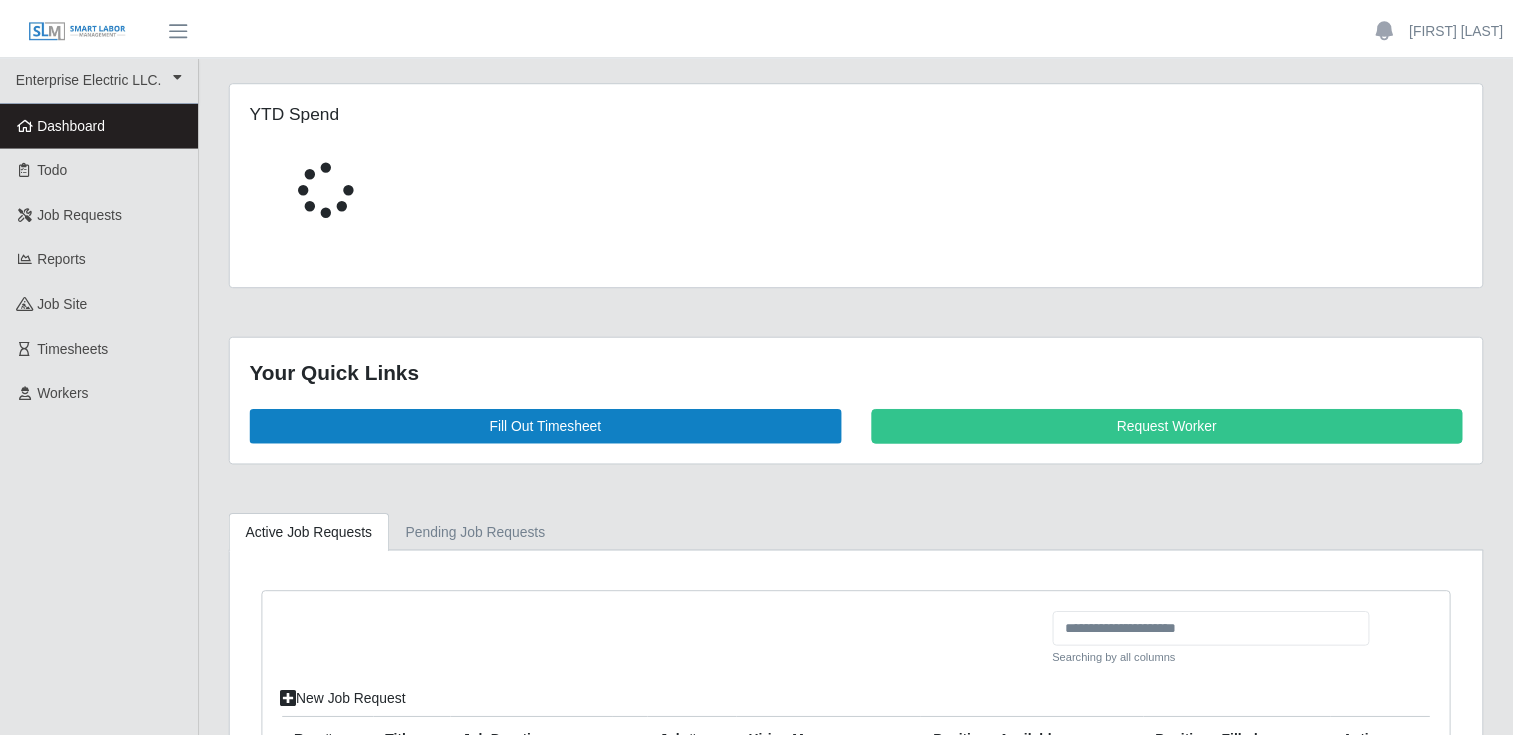scroll, scrollTop: 0, scrollLeft: 0, axis: both 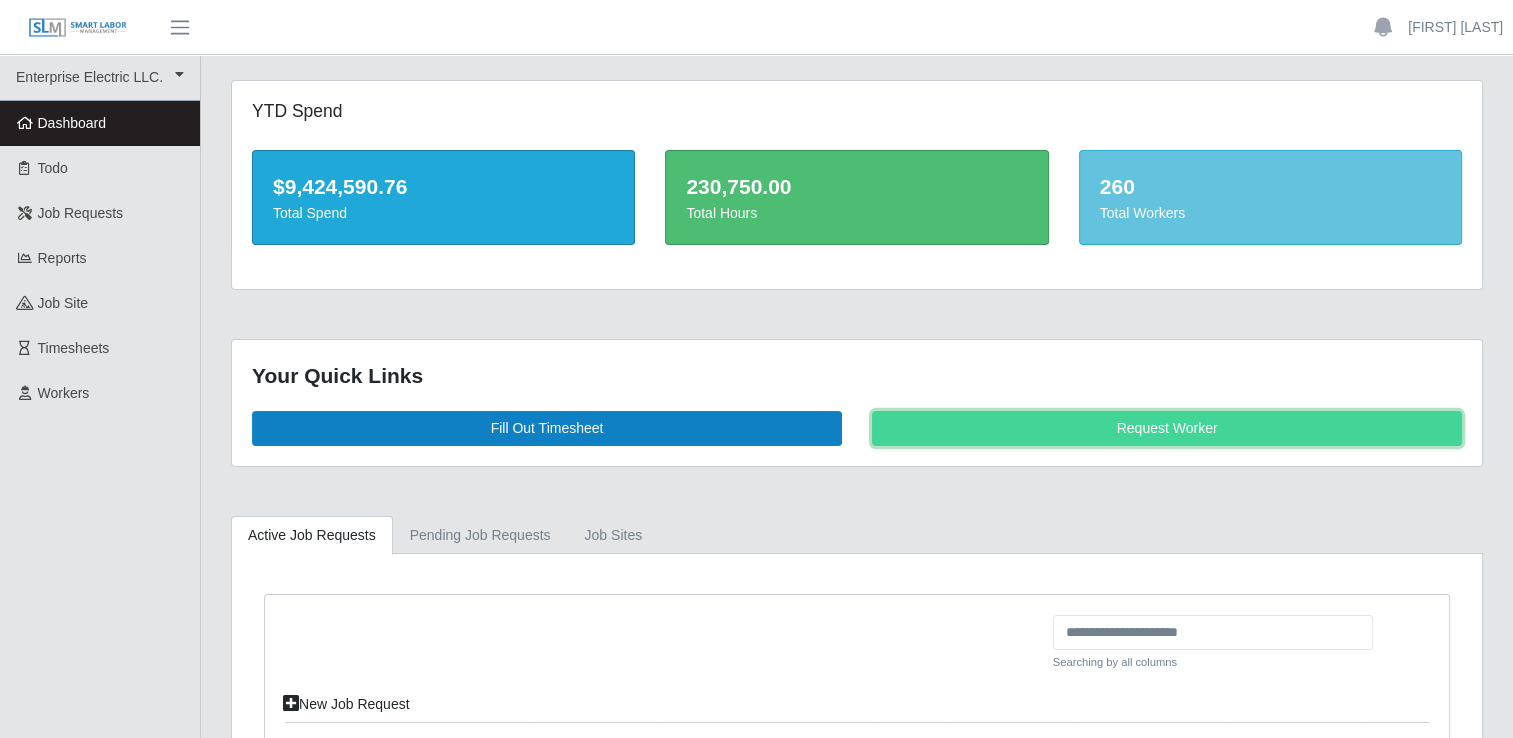 click on "Request Worker" at bounding box center [1167, 428] 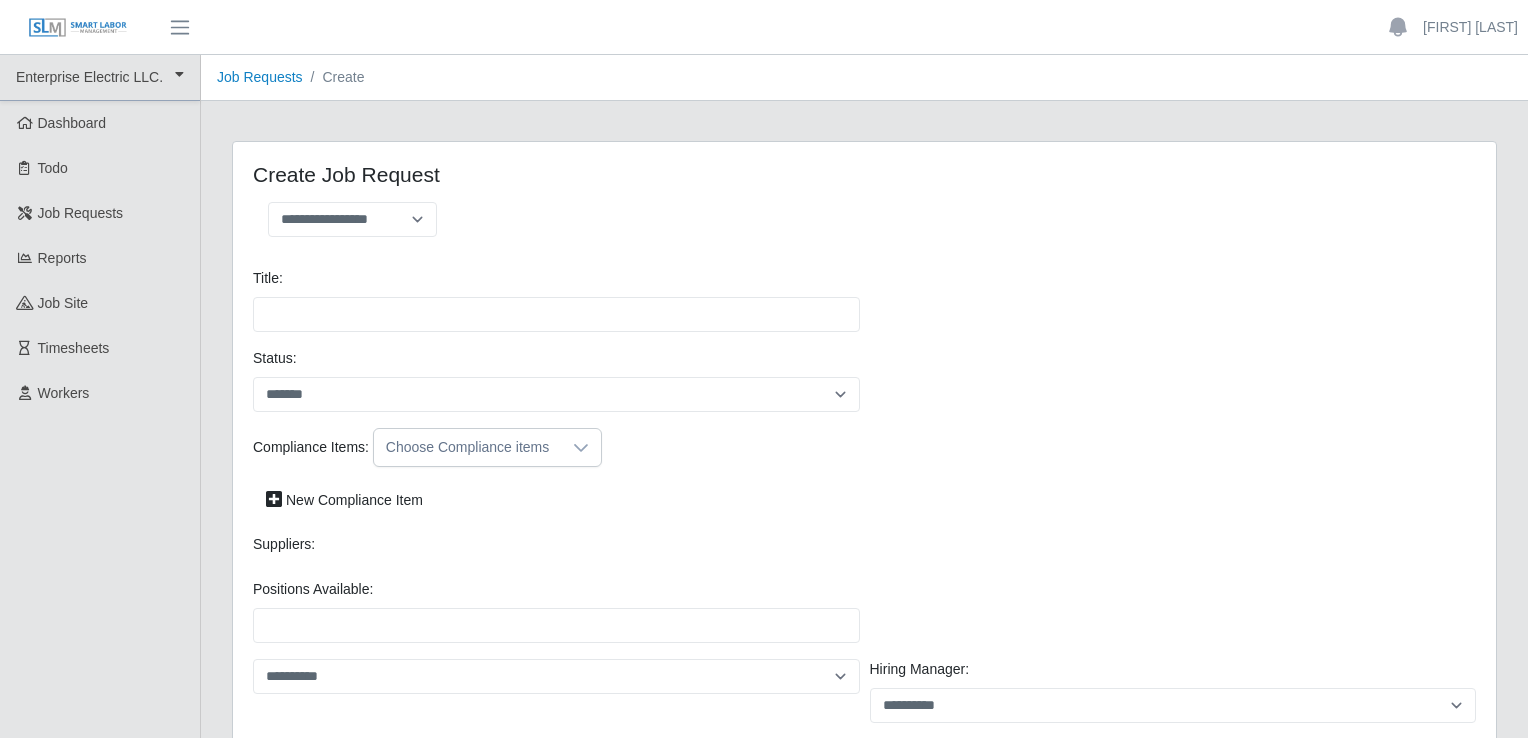 select 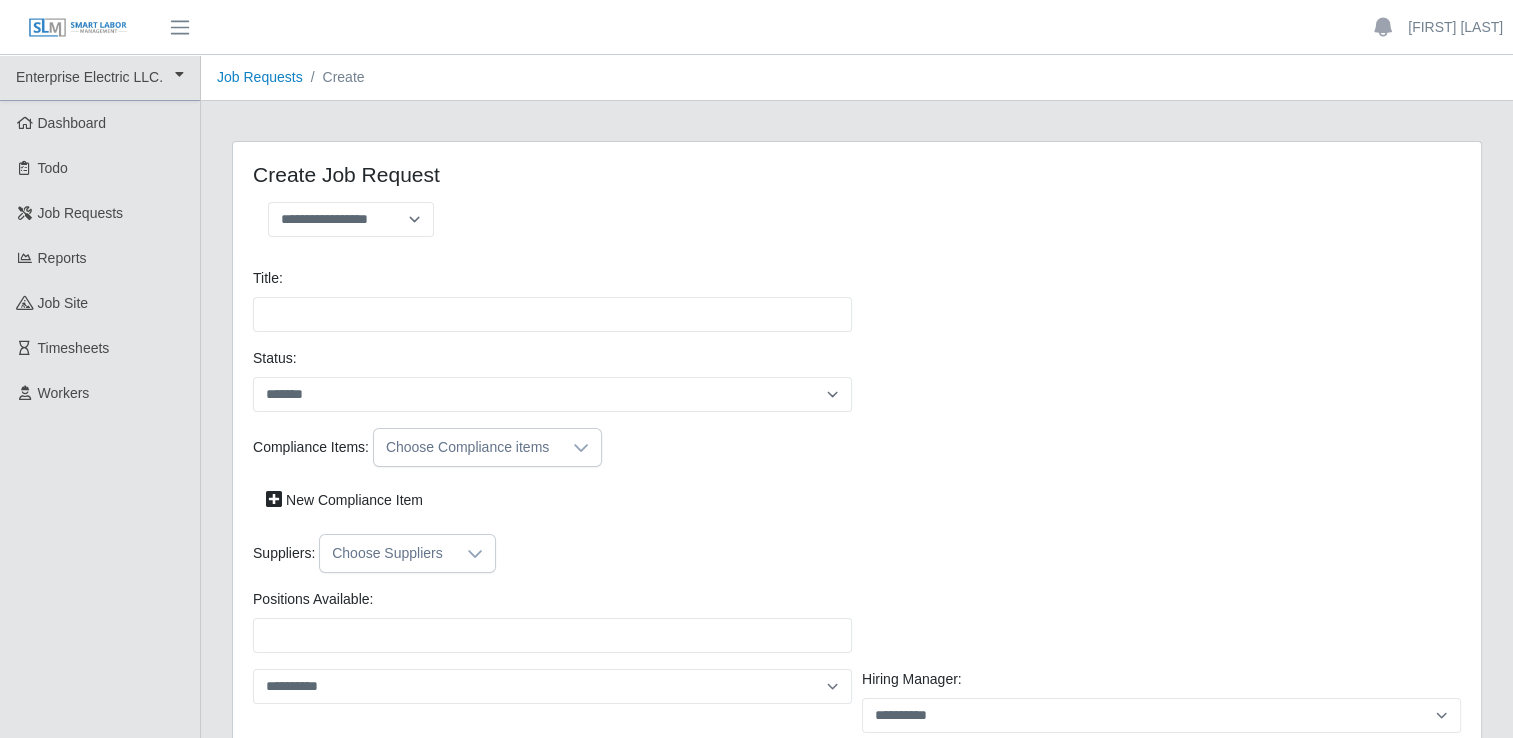 scroll, scrollTop: 0, scrollLeft: 0, axis: both 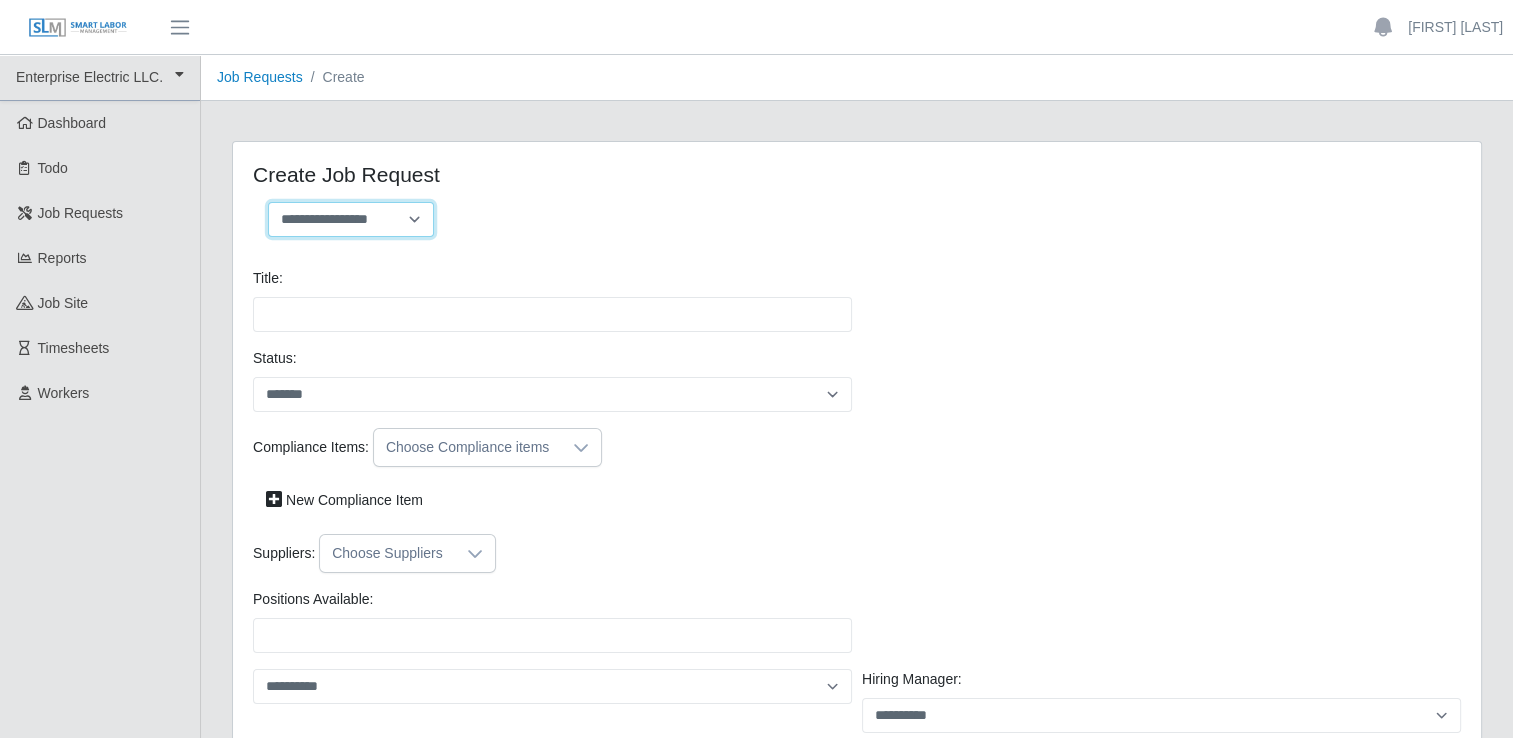 click on "**********" at bounding box center [351, 219] 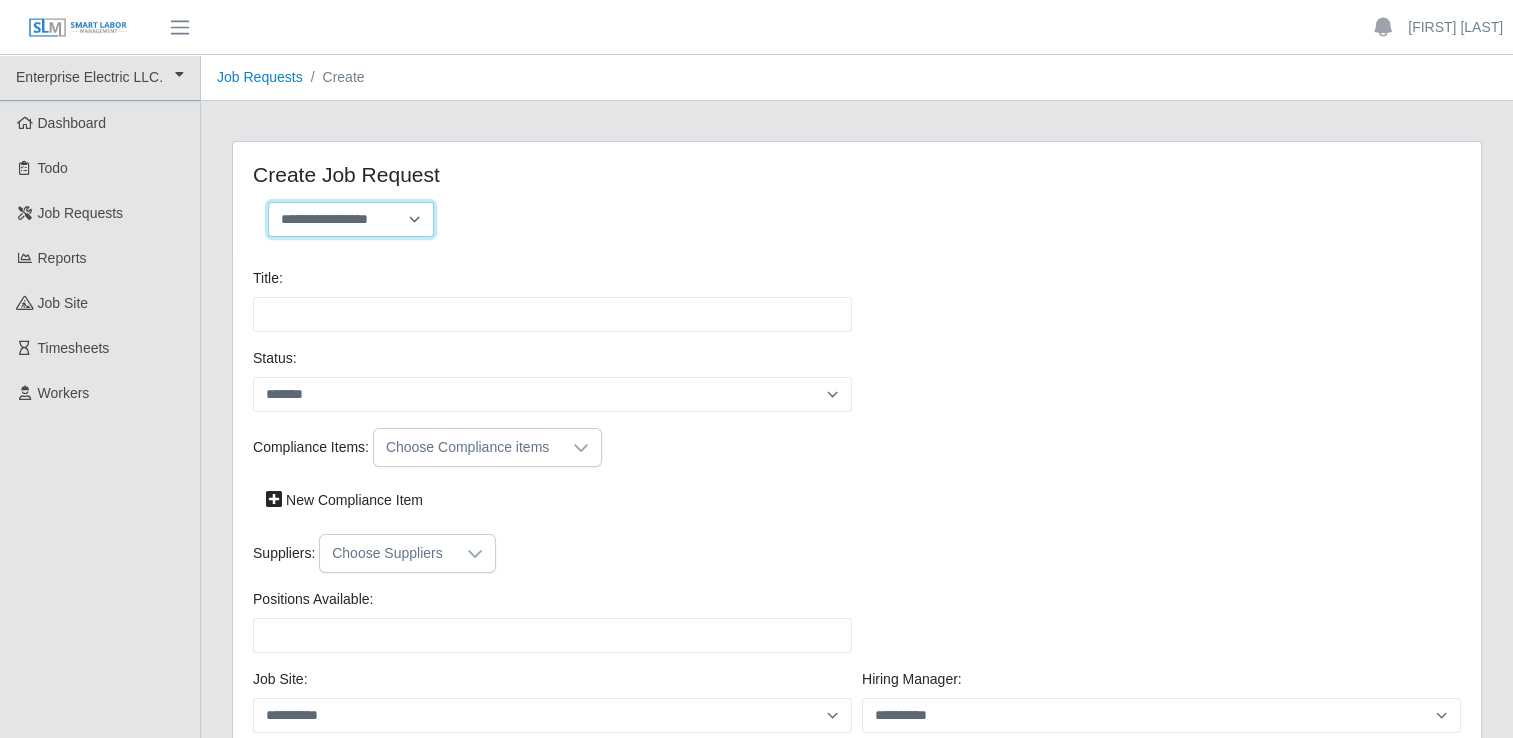 select on "**********" 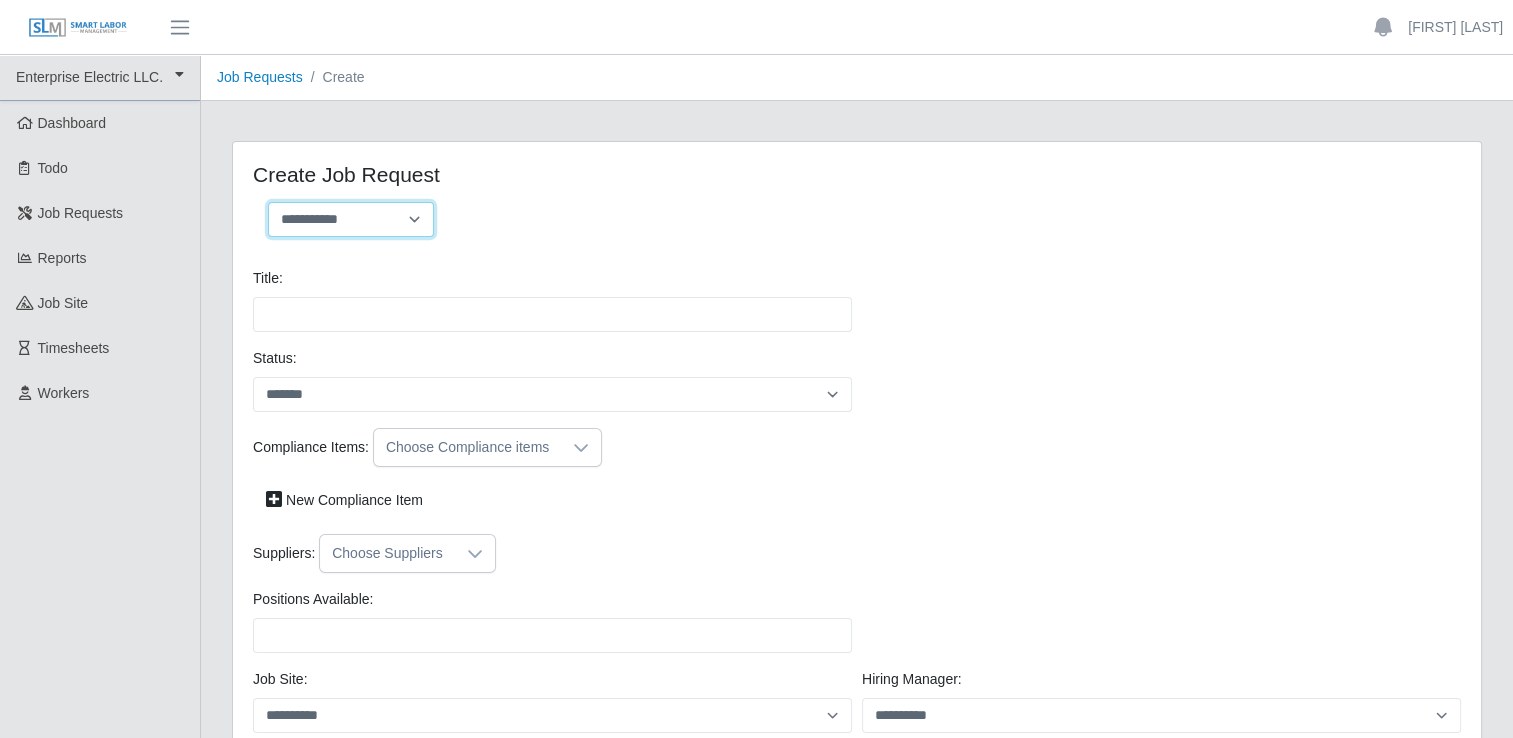 click on "**********" at bounding box center [351, 219] 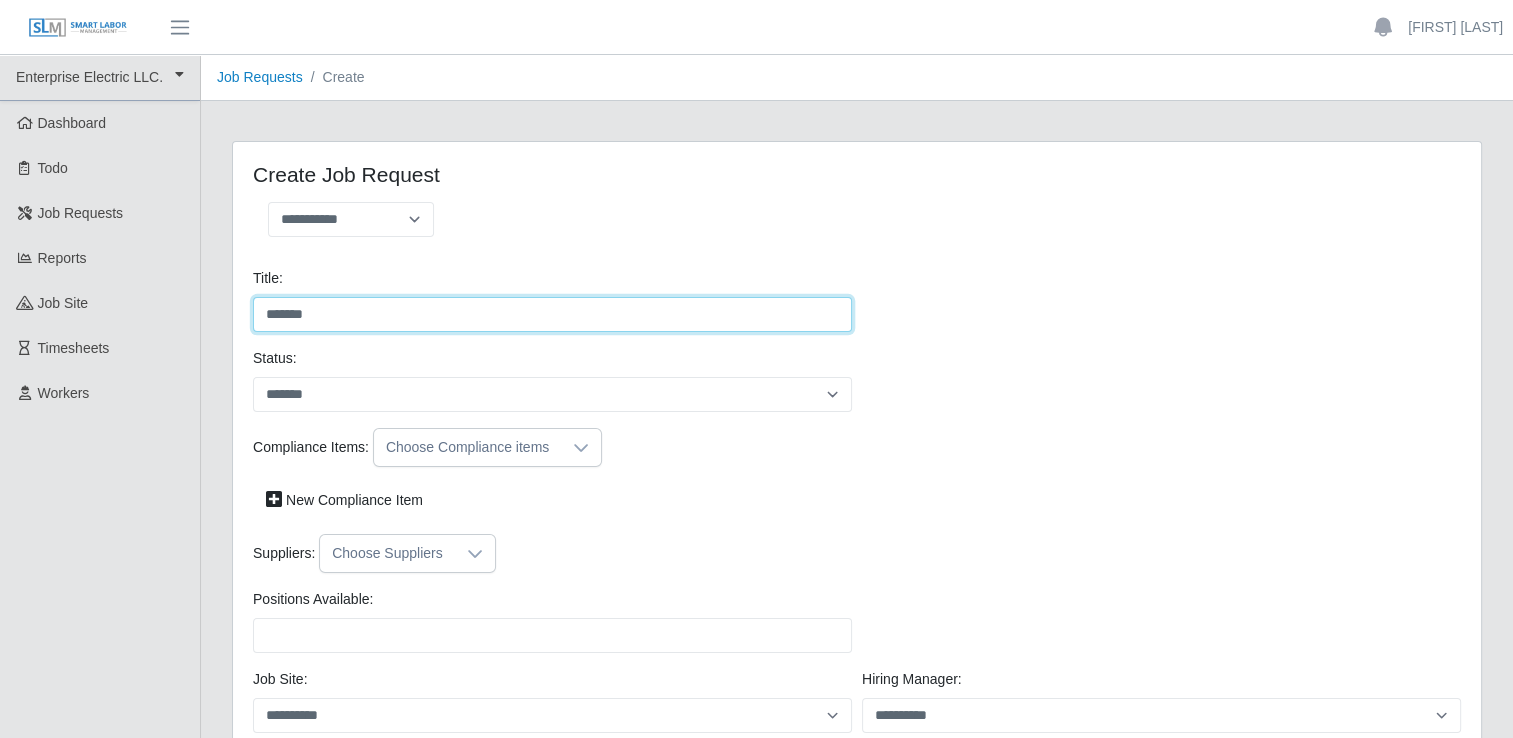 drag, startPoint x: 332, startPoint y: 299, endPoint x: 319, endPoint y: 367, distance: 69.2315 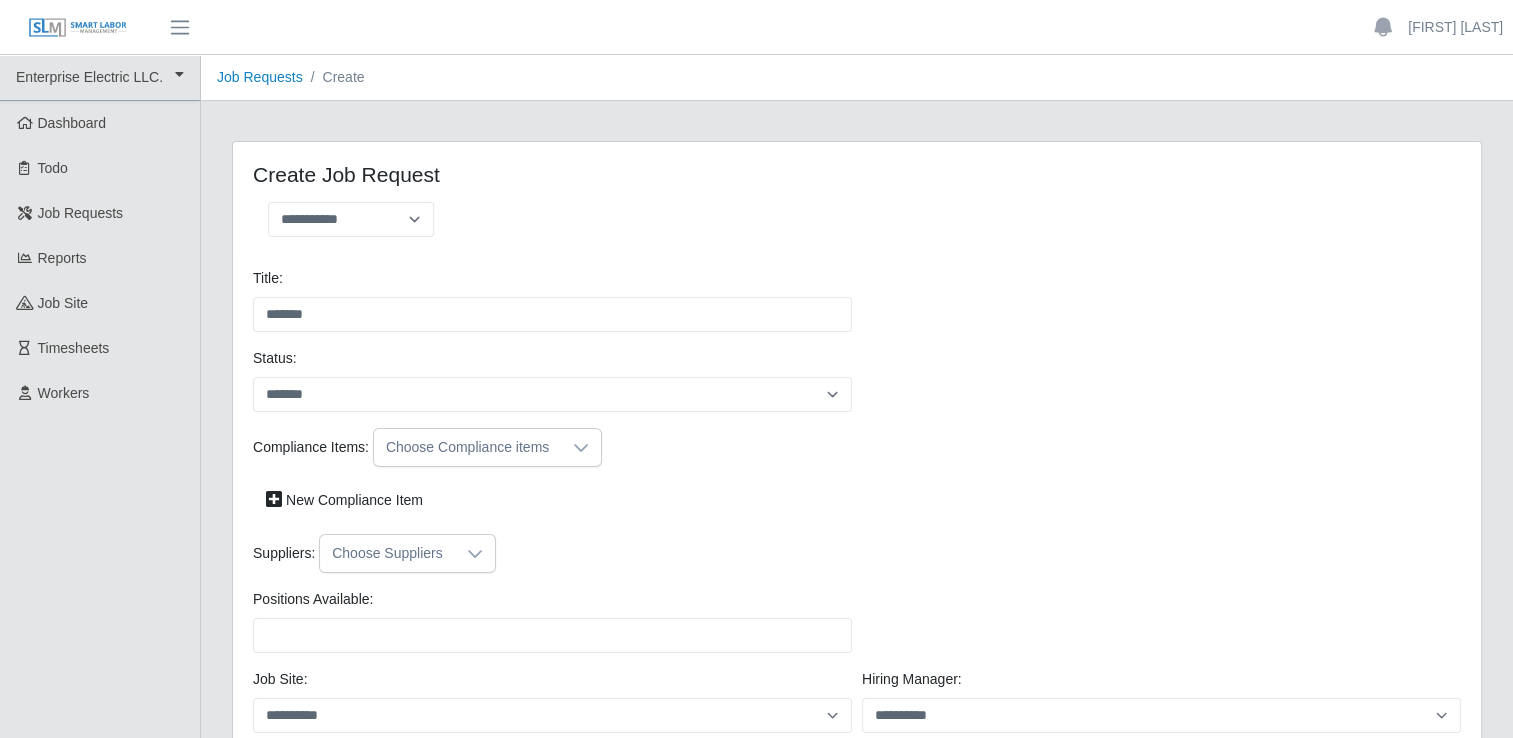 click on "Choose Compliance items" at bounding box center (467, 447) 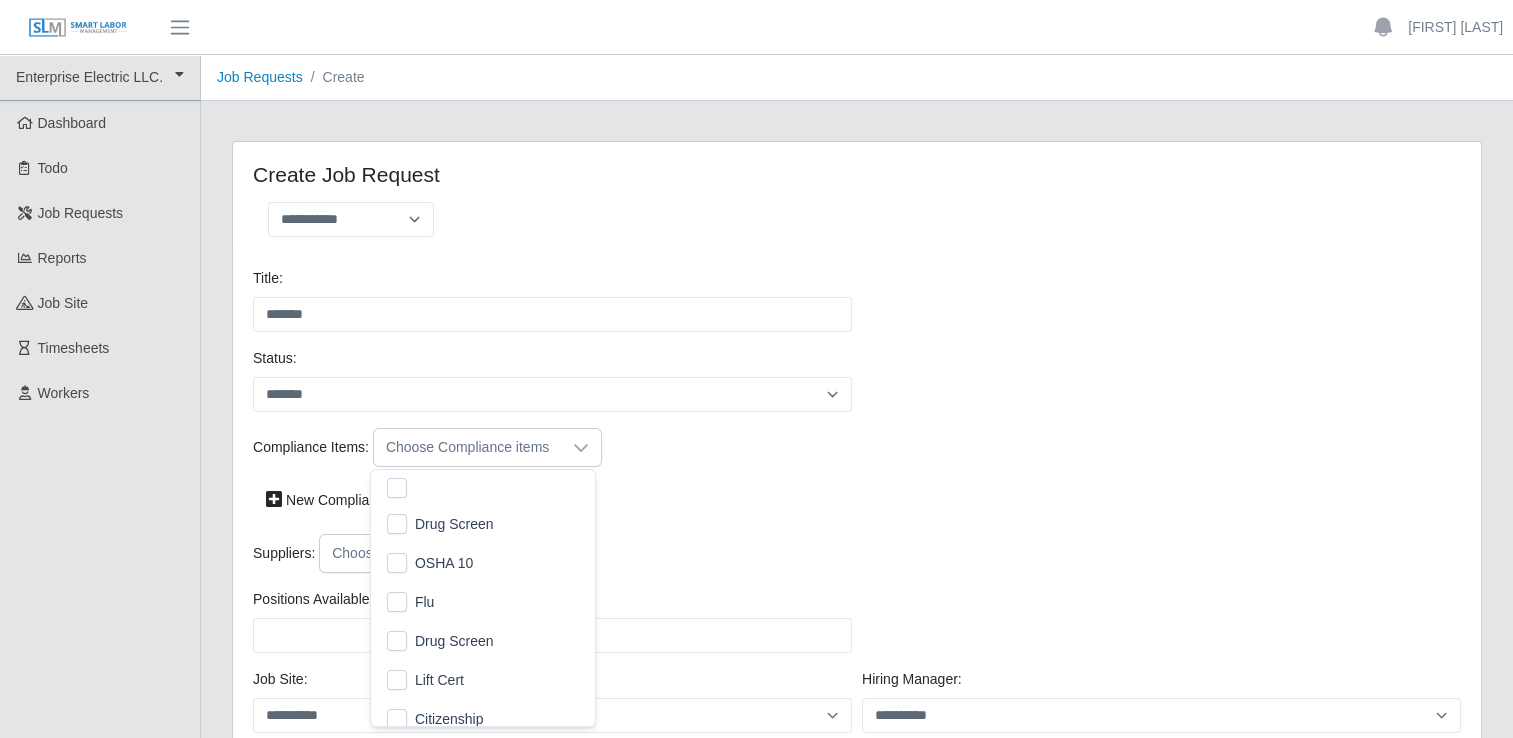 scroll, scrollTop: 20, scrollLeft: 12, axis: both 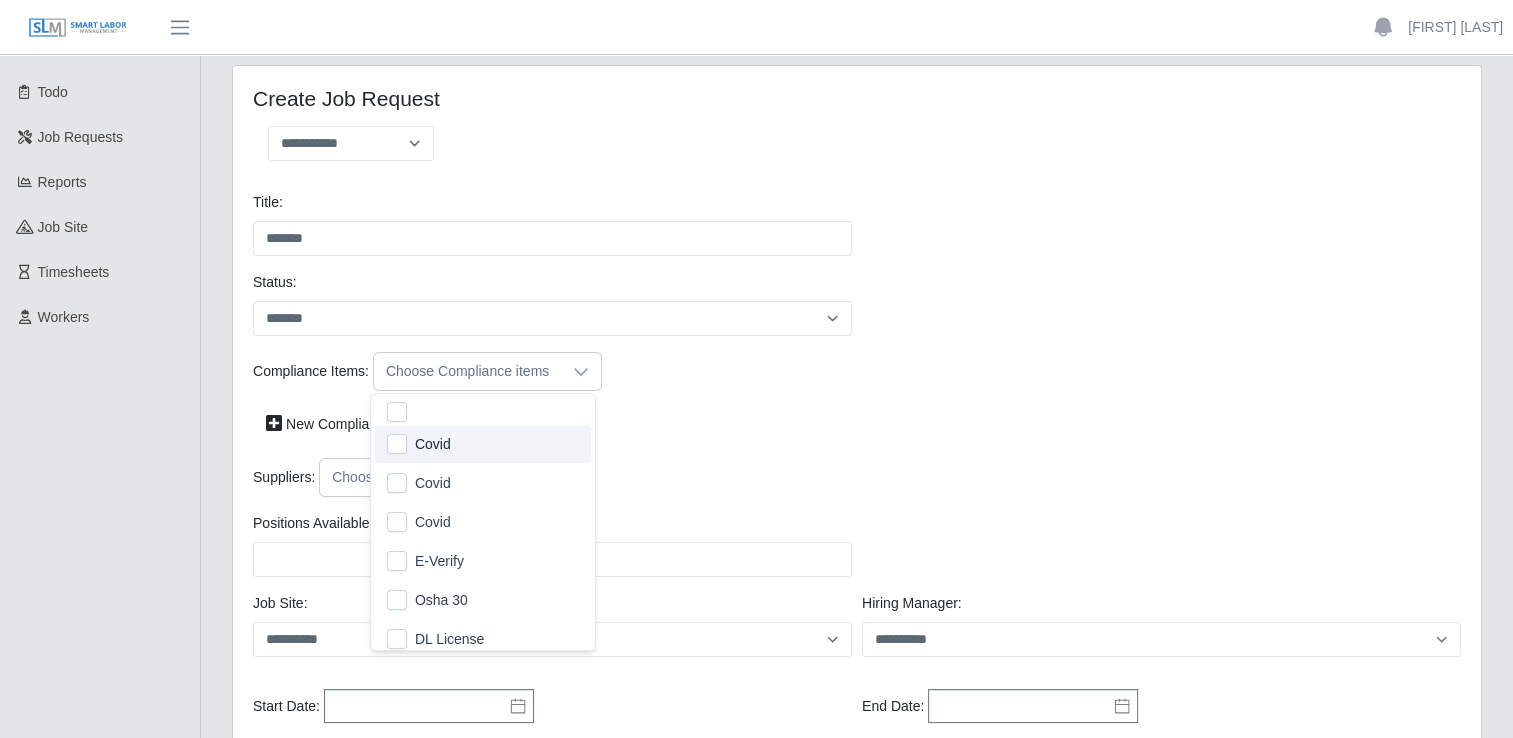 click on "New Compliance Item" at bounding box center [857, 424] 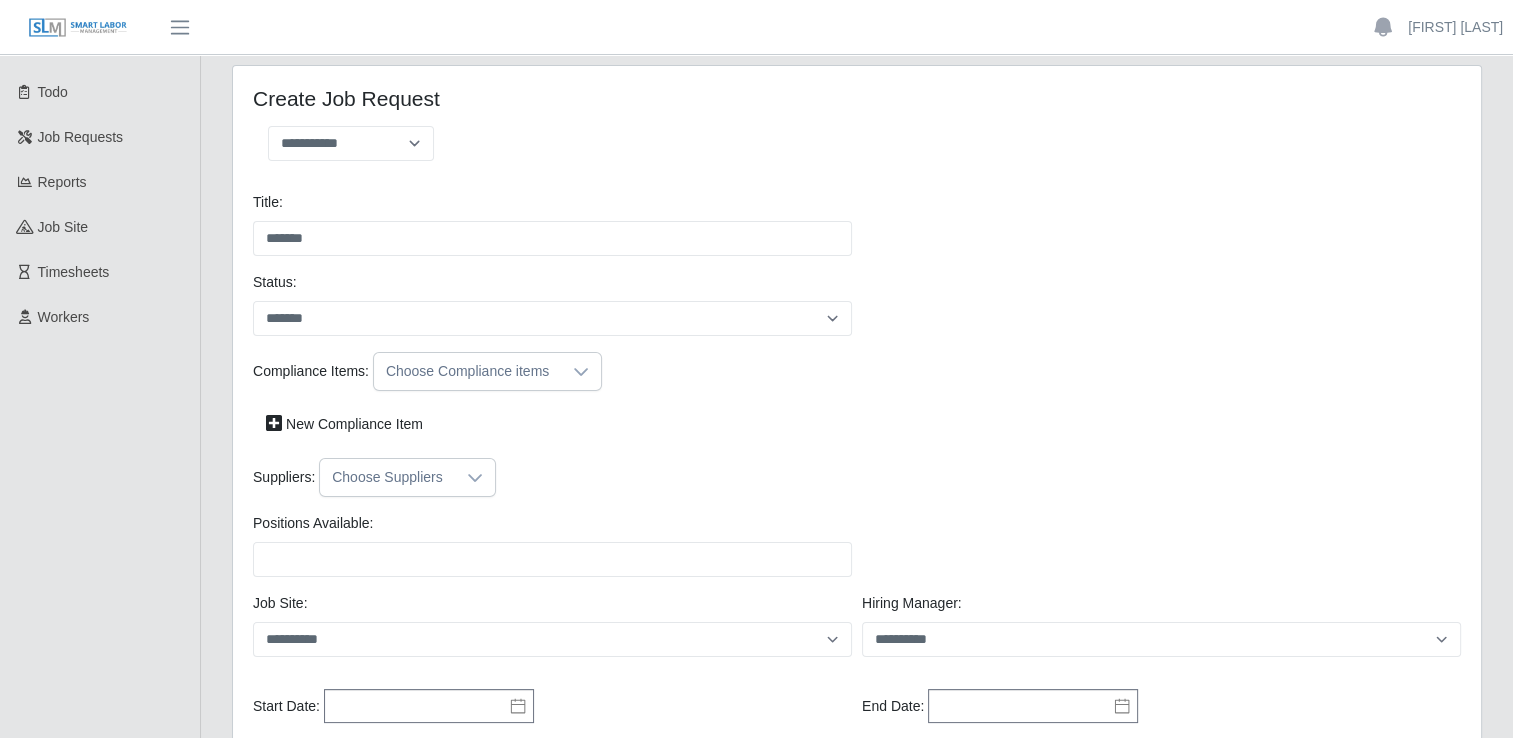click on "Choose Suppliers" at bounding box center (387, 477) 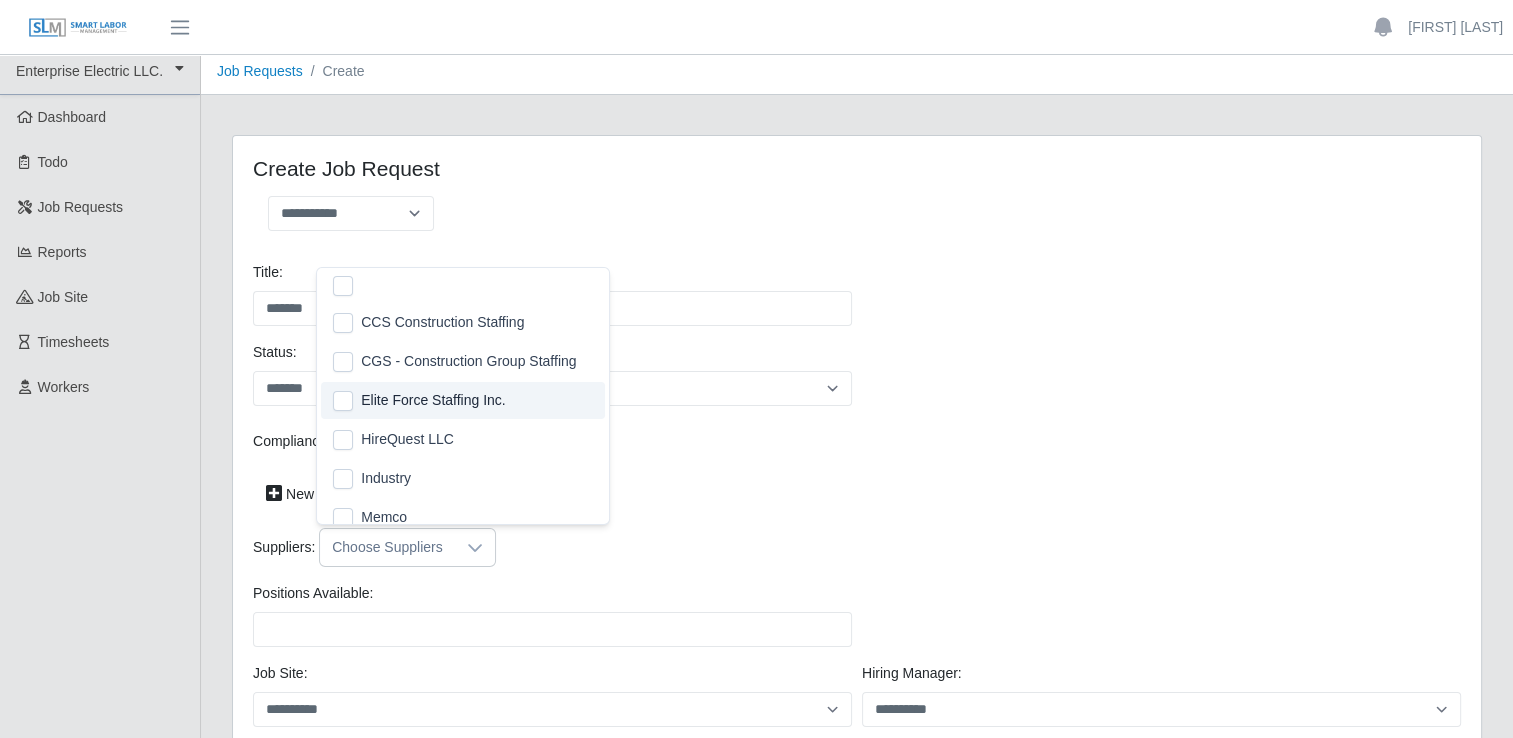 scroll, scrollTop: 12, scrollLeft: 0, axis: vertical 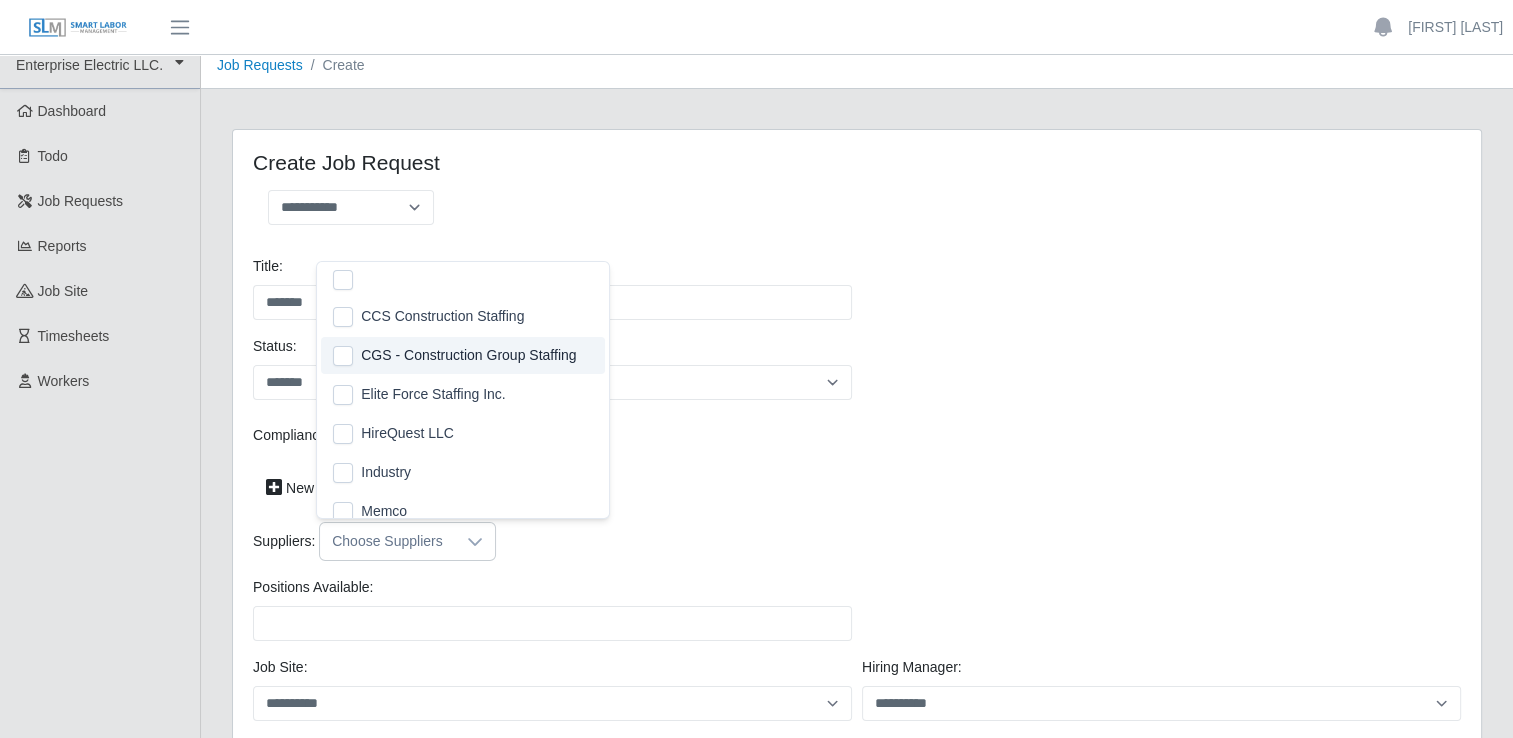 click on "Title:    *******
Please provide a valid title." at bounding box center [552, 288] 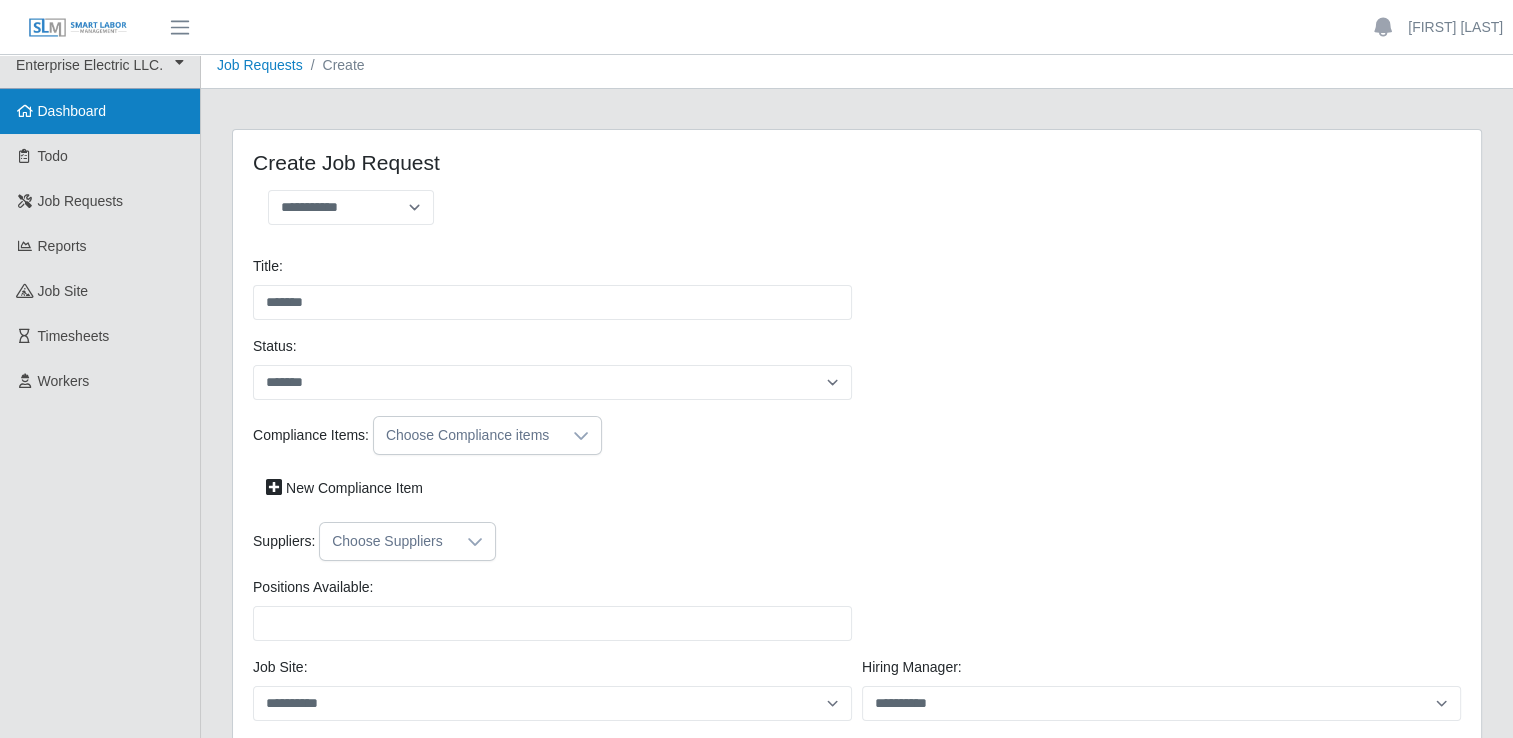 click on "Dashboard" at bounding box center (100, 111) 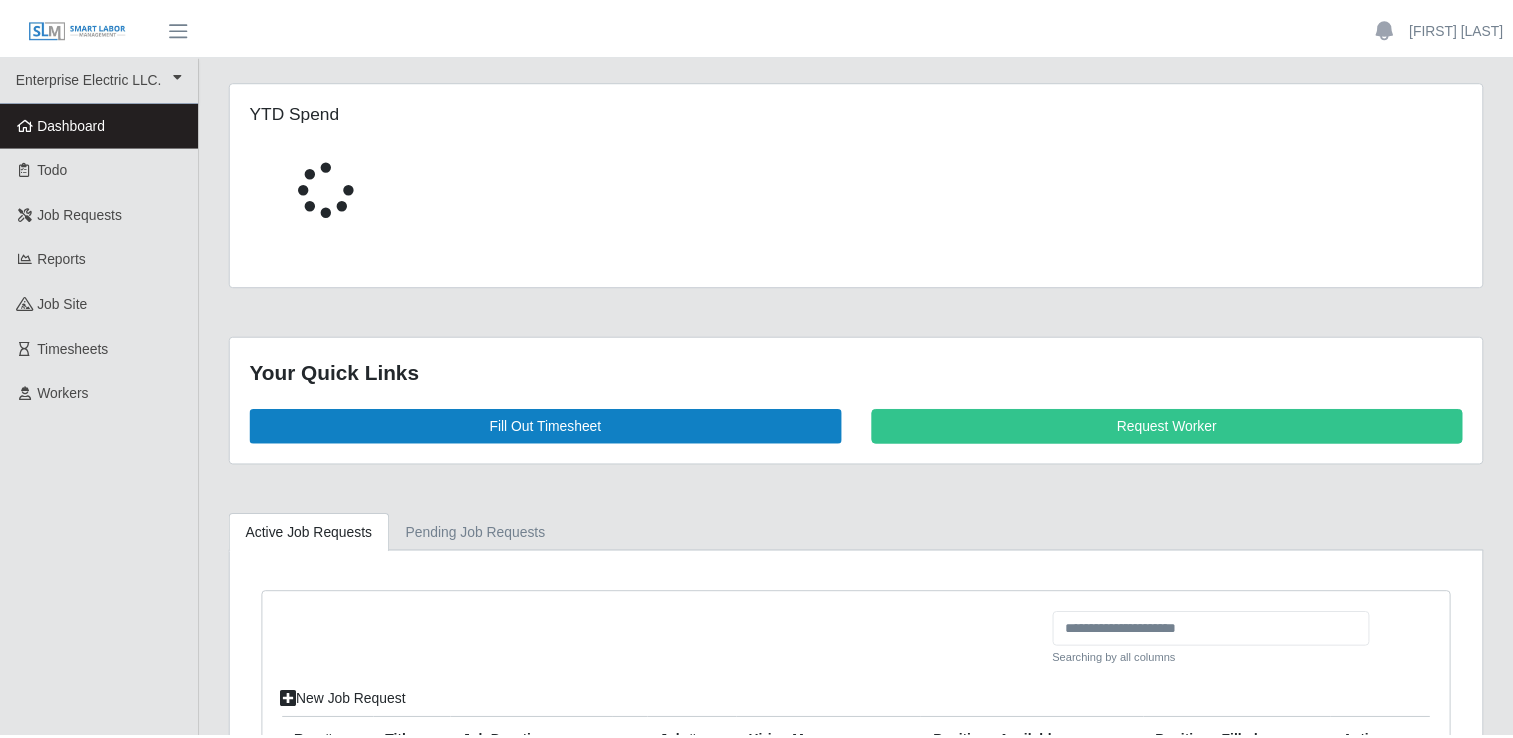 scroll, scrollTop: 0, scrollLeft: 0, axis: both 